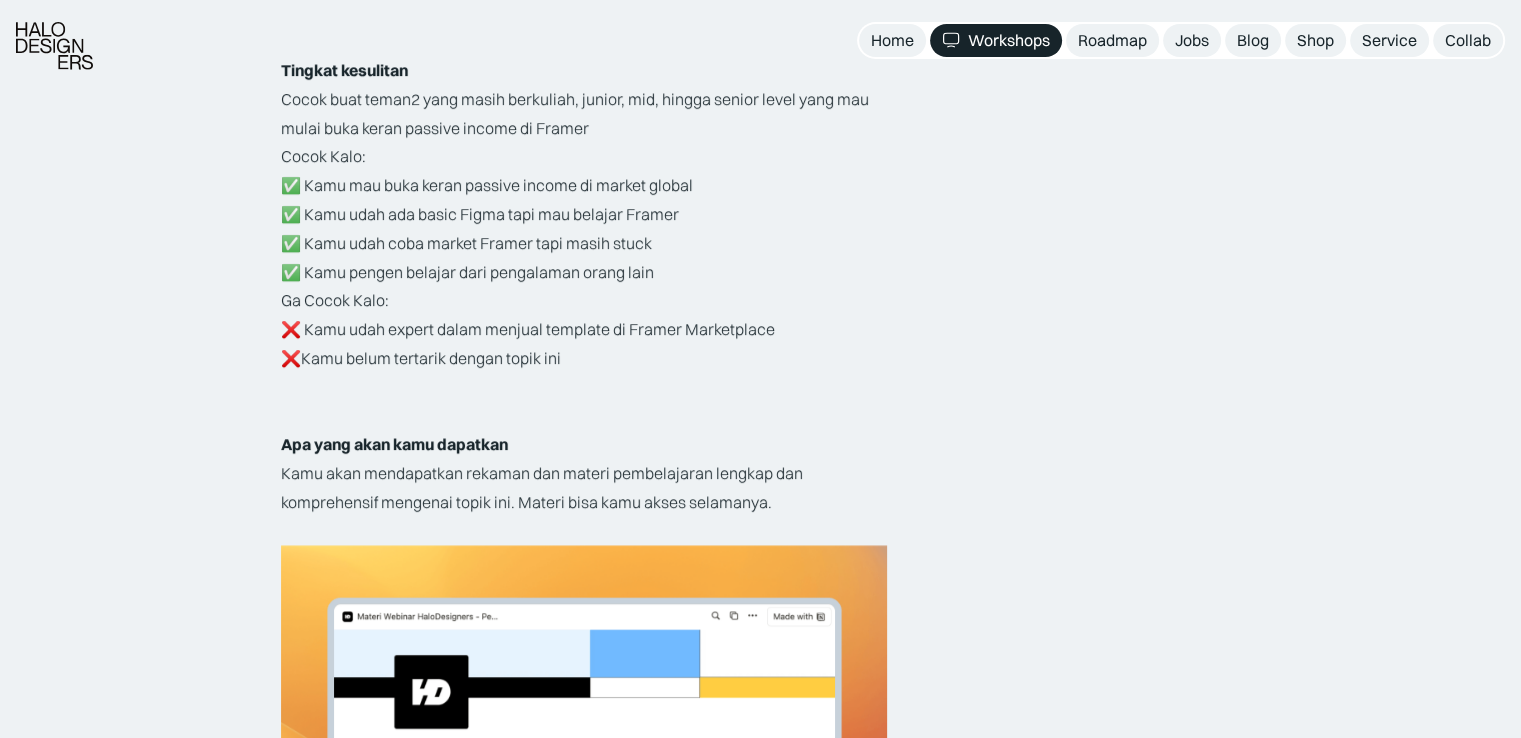 scroll, scrollTop: 3600, scrollLeft: 0, axis: vertical 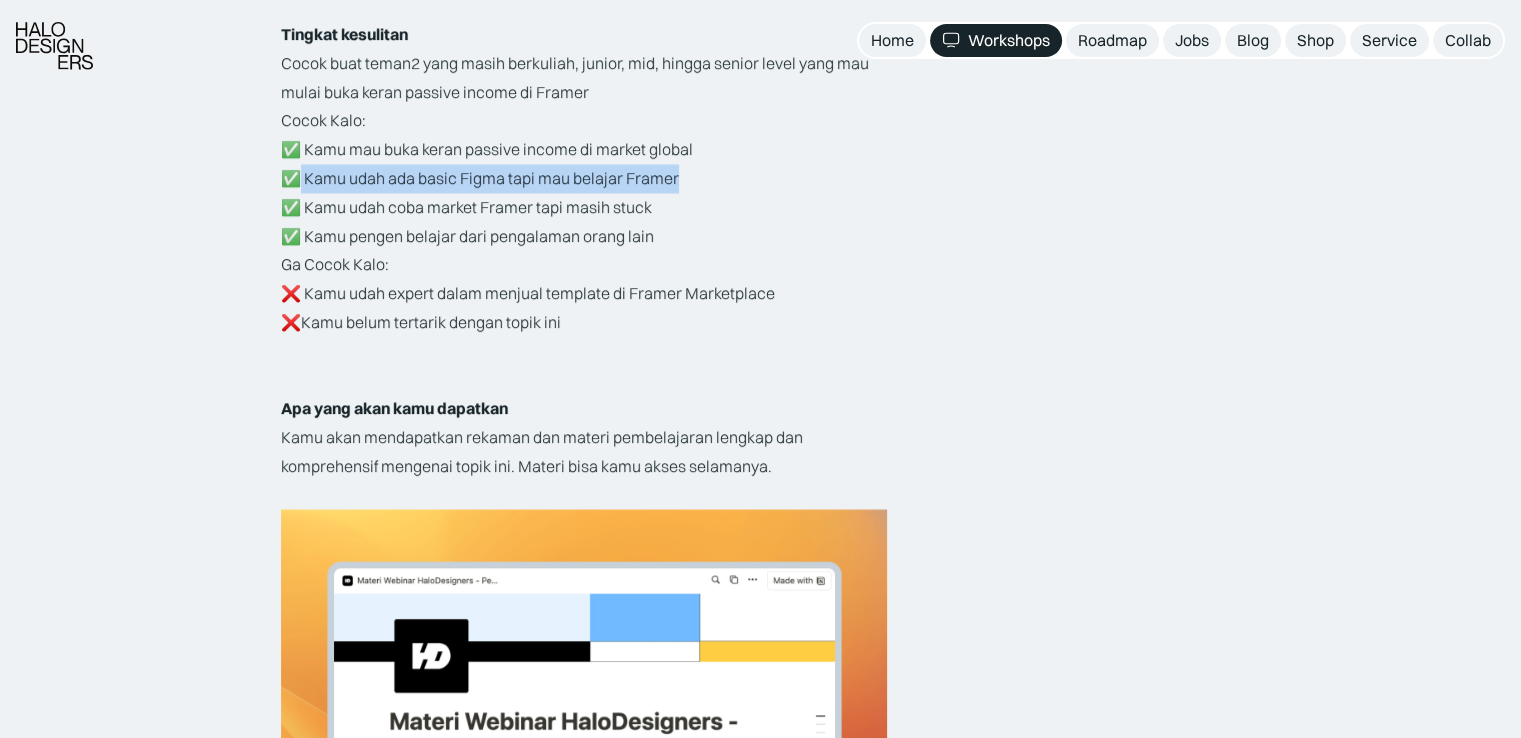 drag, startPoint x: 300, startPoint y: 183, endPoint x: 712, endPoint y: 184, distance: 412.00122 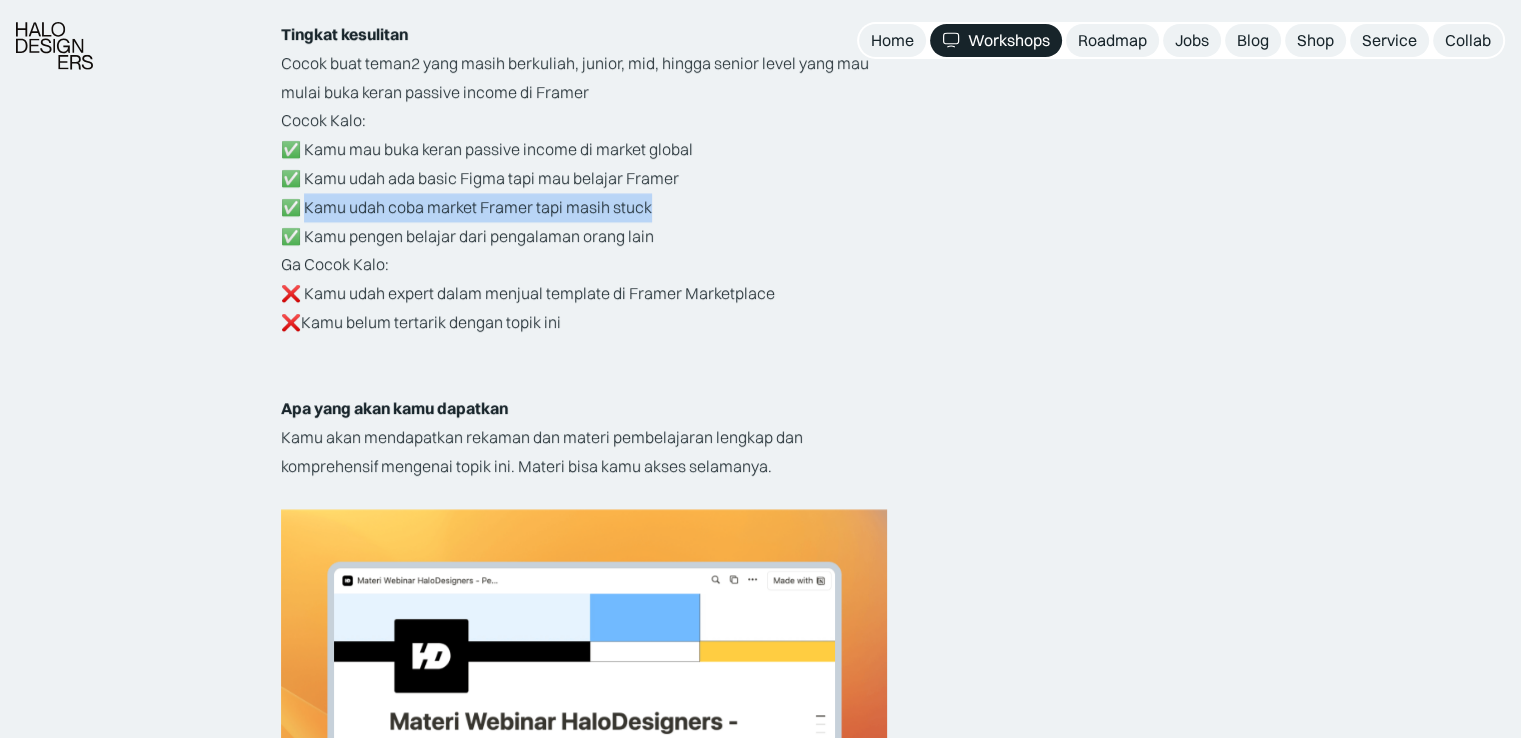 drag, startPoint x: 306, startPoint y: 213, endPoint x: 664, endPoint y: 213, distance: 358 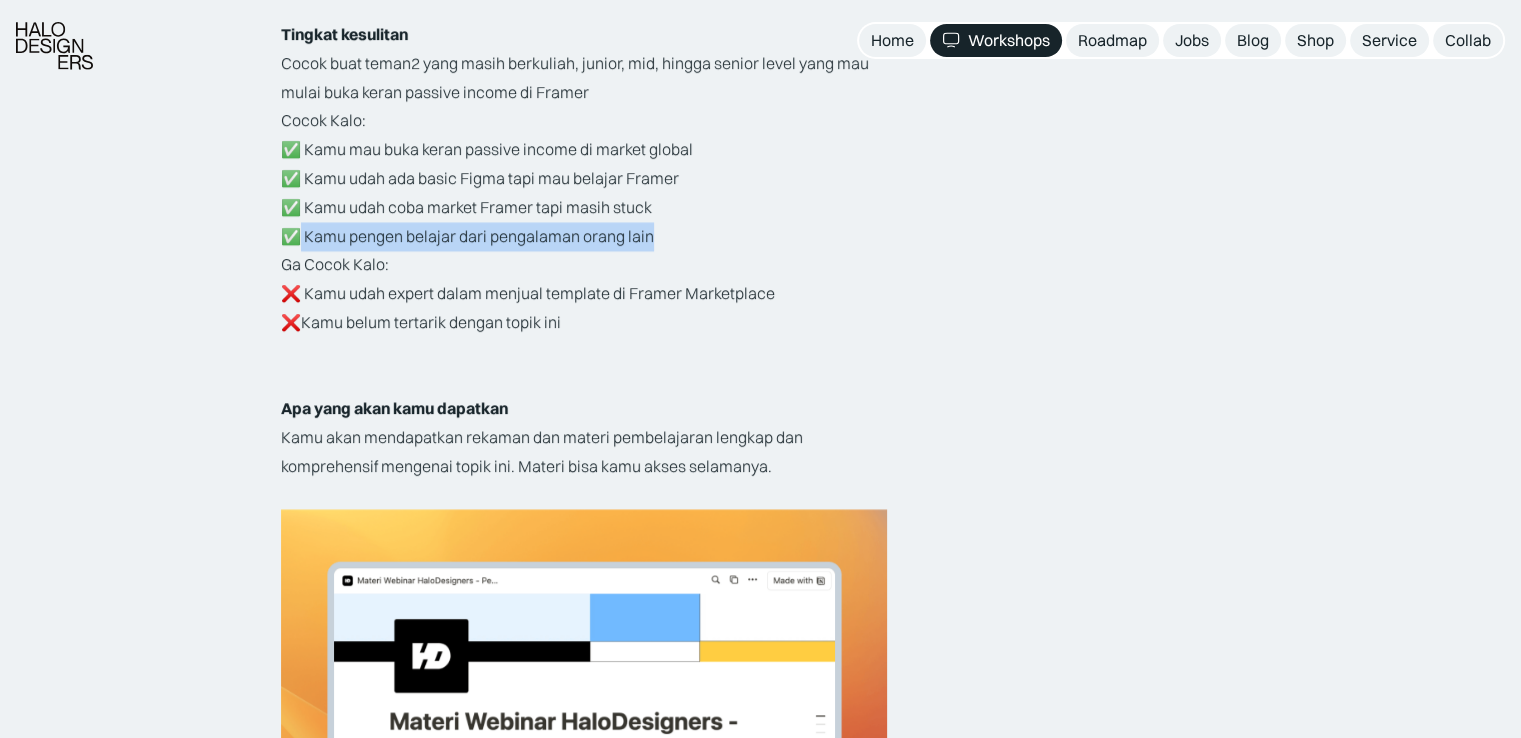 drag, startPoint x: 300, startPoint y: 241, endPoint x: 670, endPoint y: 237, distance: 370.0216 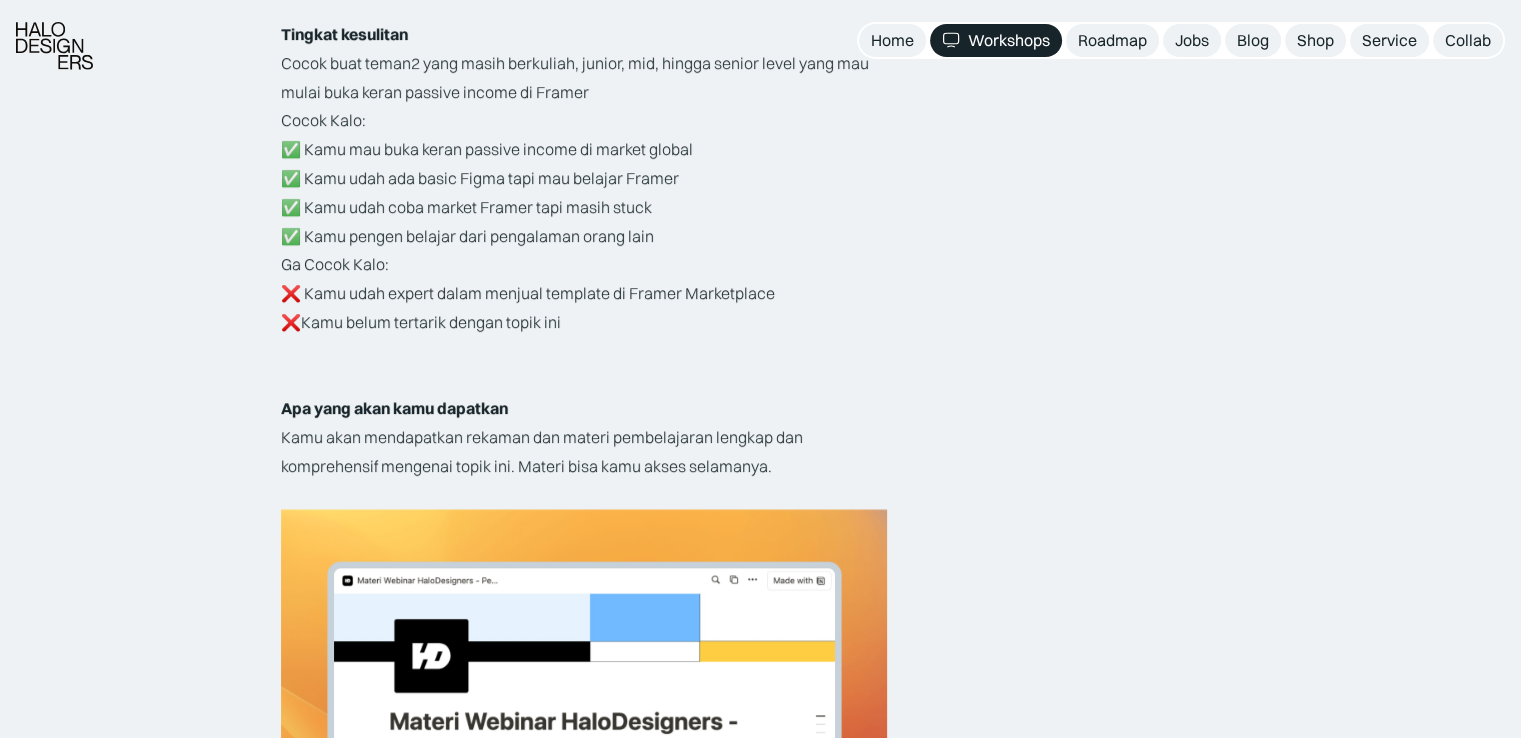click on "Ga Cocok Kalo: ❌ Kamu udah expert dalam menjual template di Framer Marketplace ❌Kamu belum tertarik dengan topik ini" at bounding box center [584, 293] 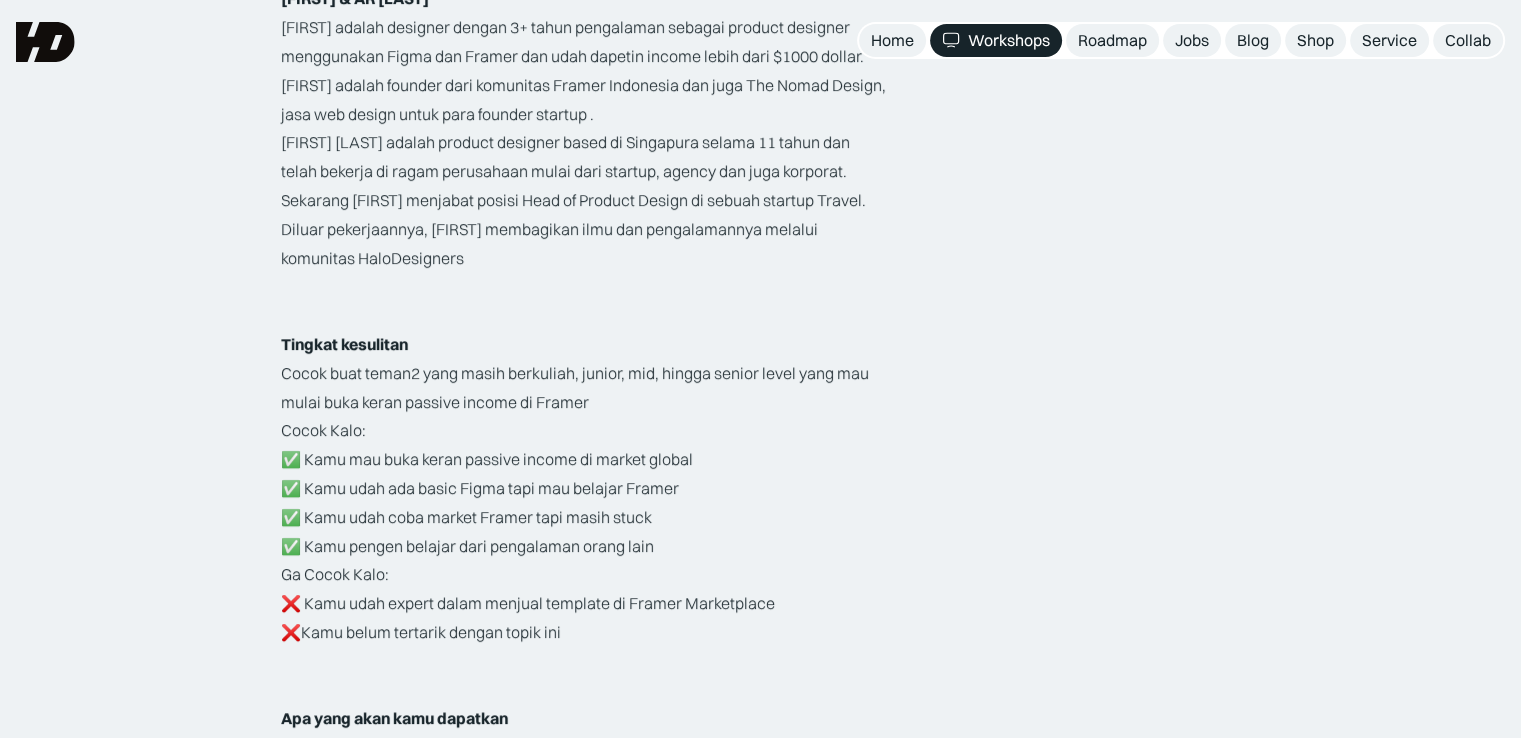 scroll, scrollTop: 3200, scrollLeft: 0, axis: vertical 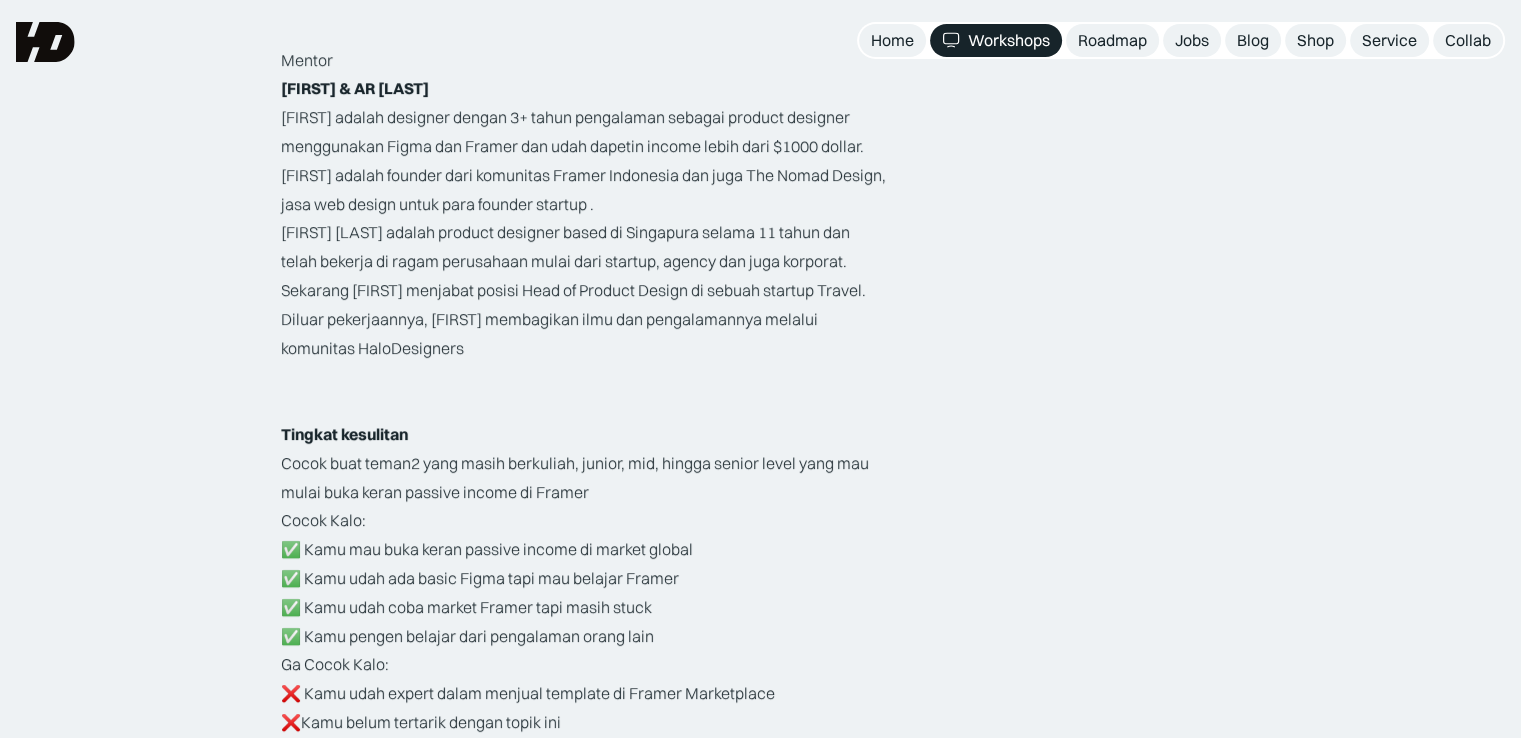 click on "Workshops" at bounding box center [1009, 40] 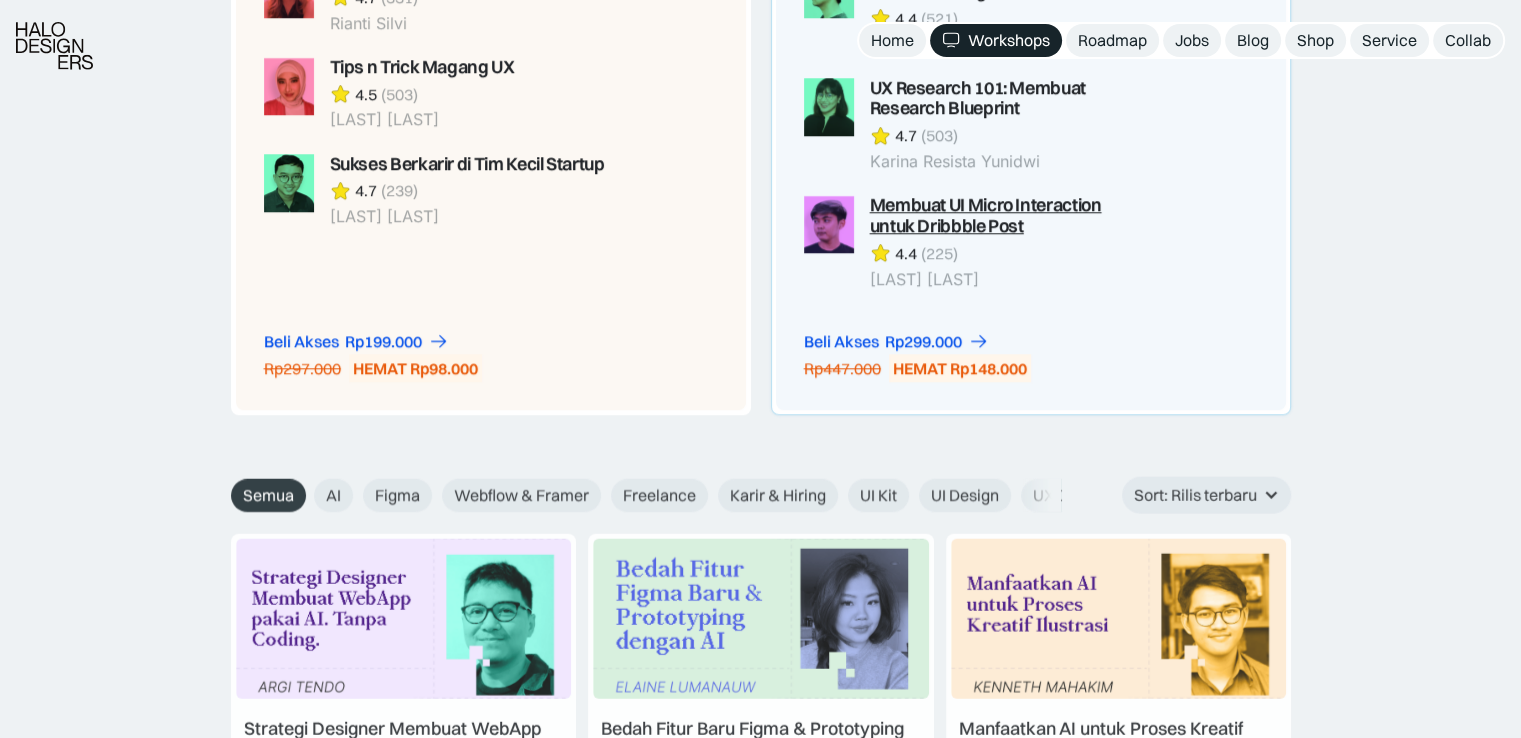 scroll, scrollTop: 2100, scrollLeft: 0, axis: vertical 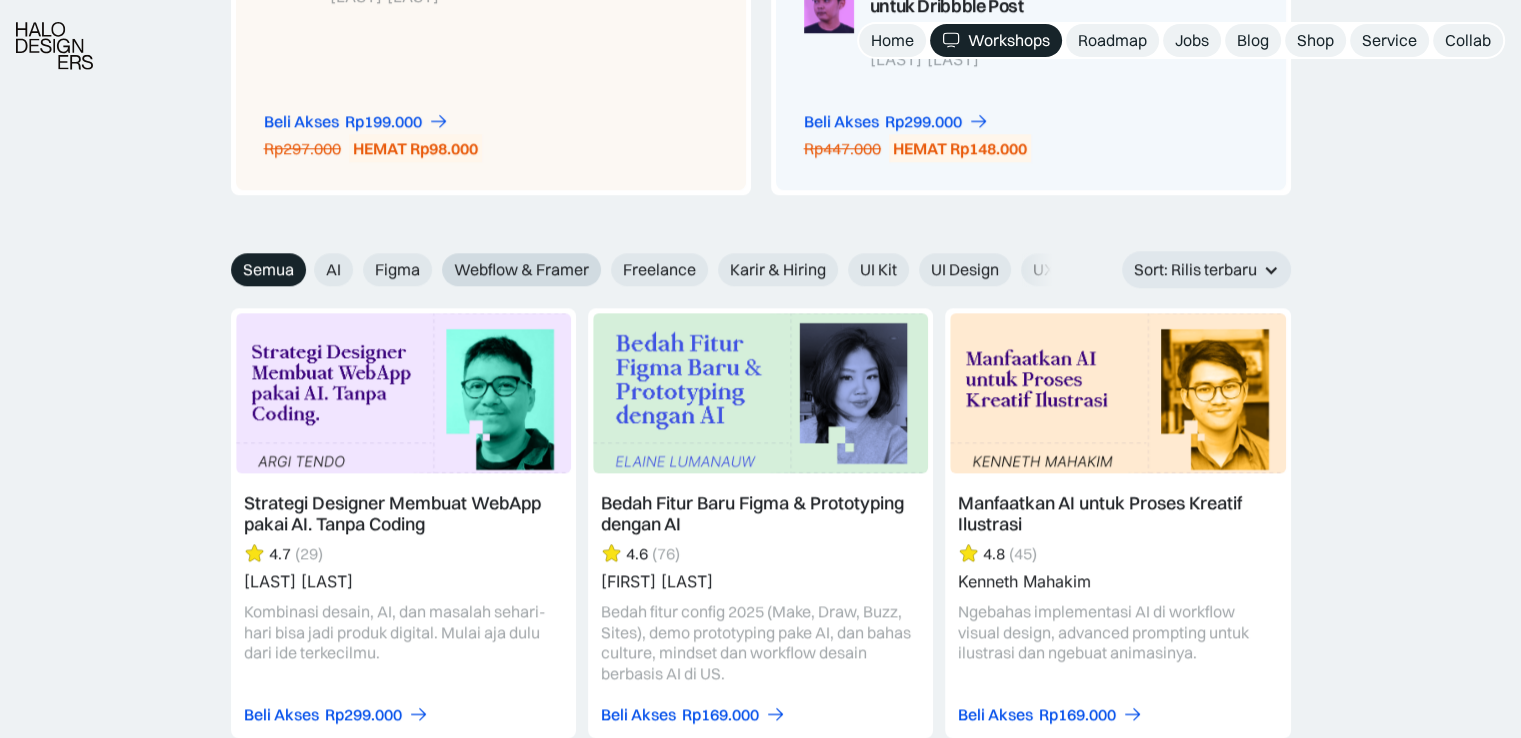 click on "Webflow & Framer" at bounding box center [521, 269] 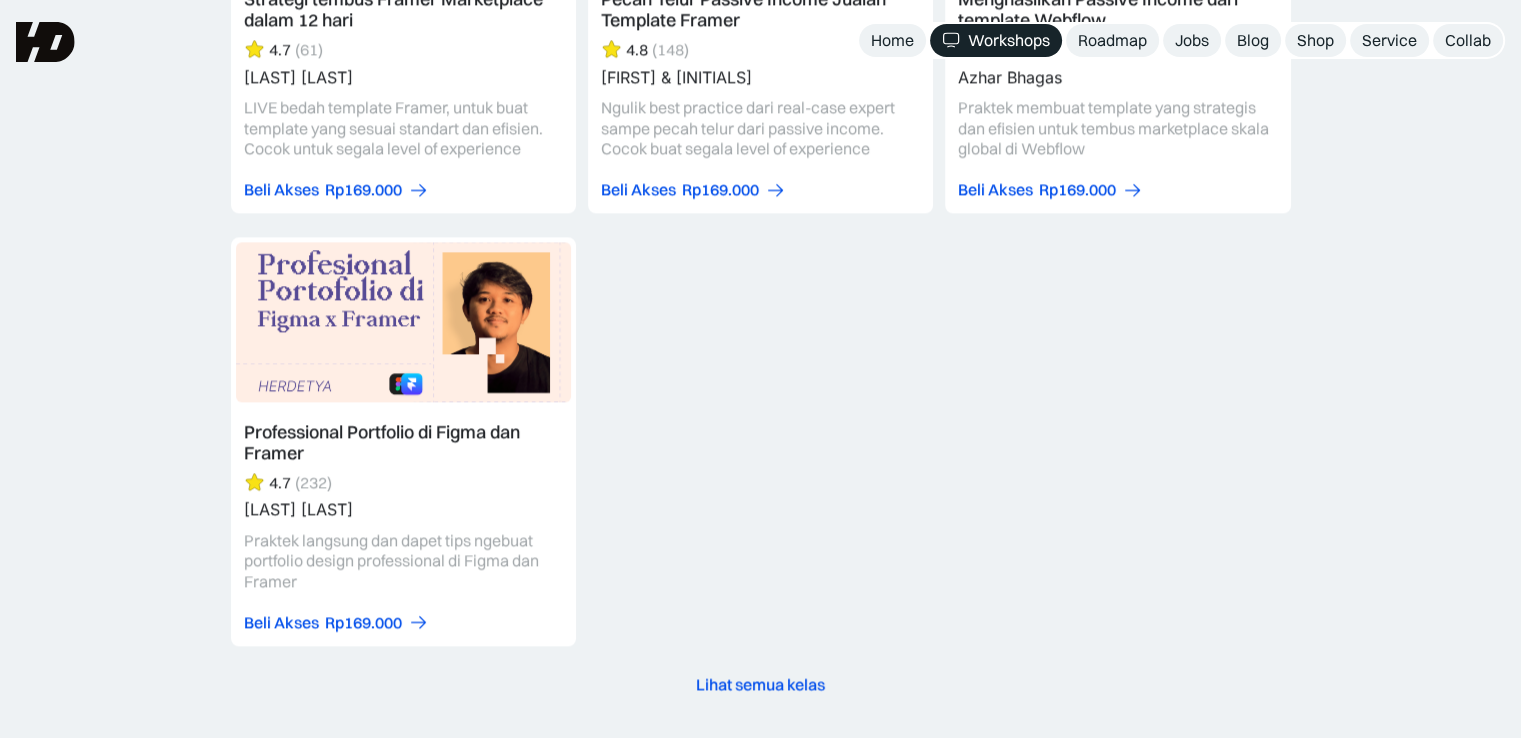 scroll, scrollTop: 2600, scrollLeft: 0, axis: vertical 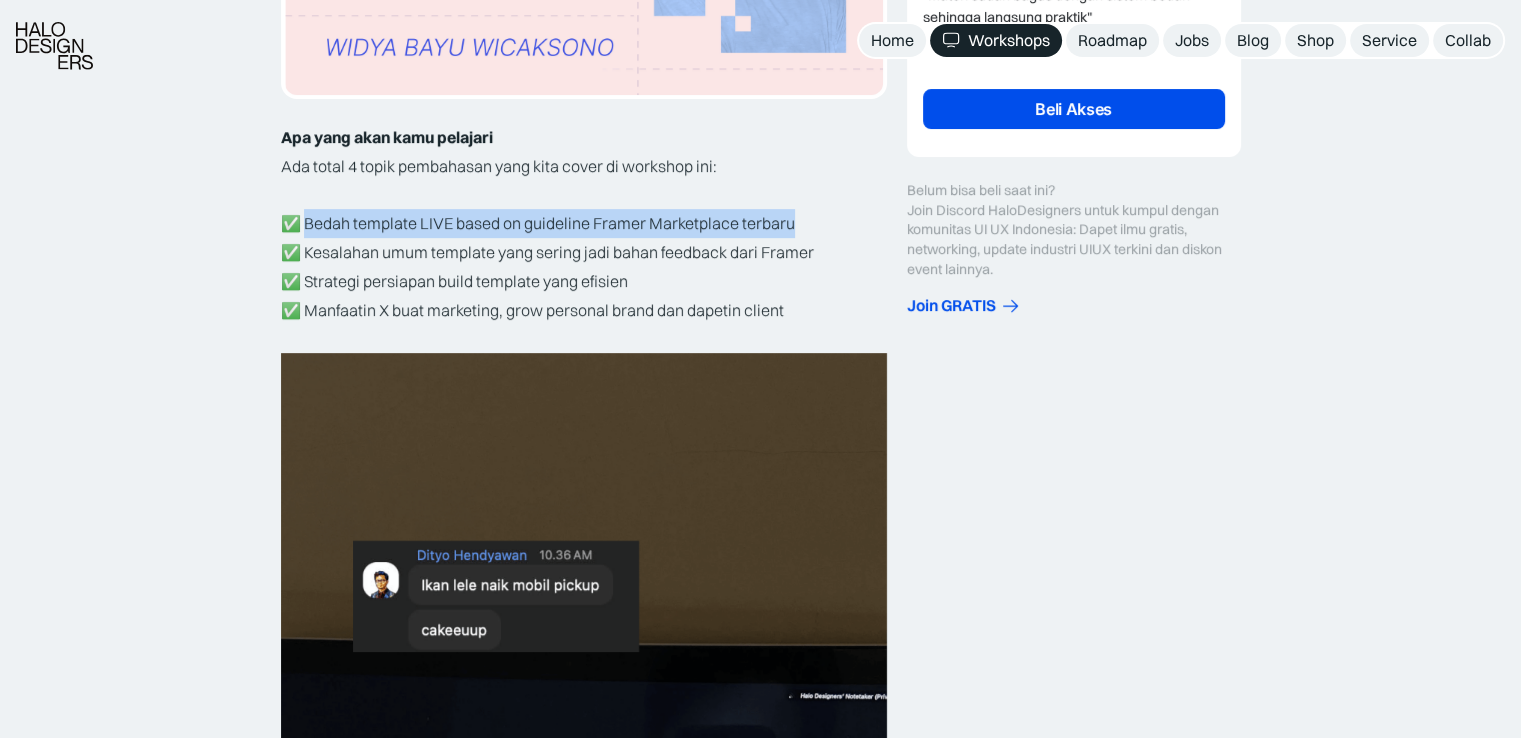drag, startPoint x: 308, startPoint y: 223, endPoint x: 800, endPoint y: 223, distance: 492 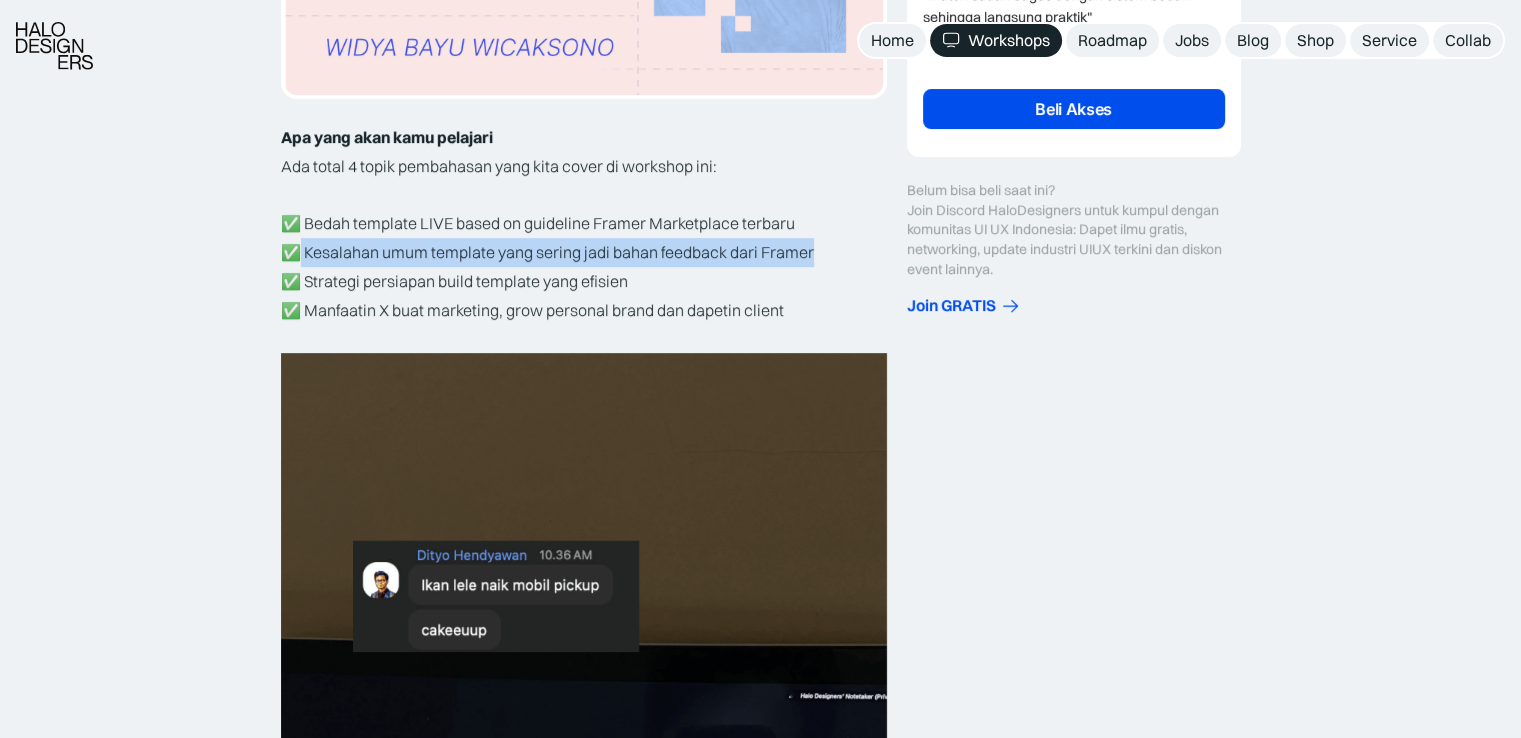 drag, startPoint x: 292, startPoint y: 251, endPoint x: 820, endPoint y: 249, distance: 528.0038 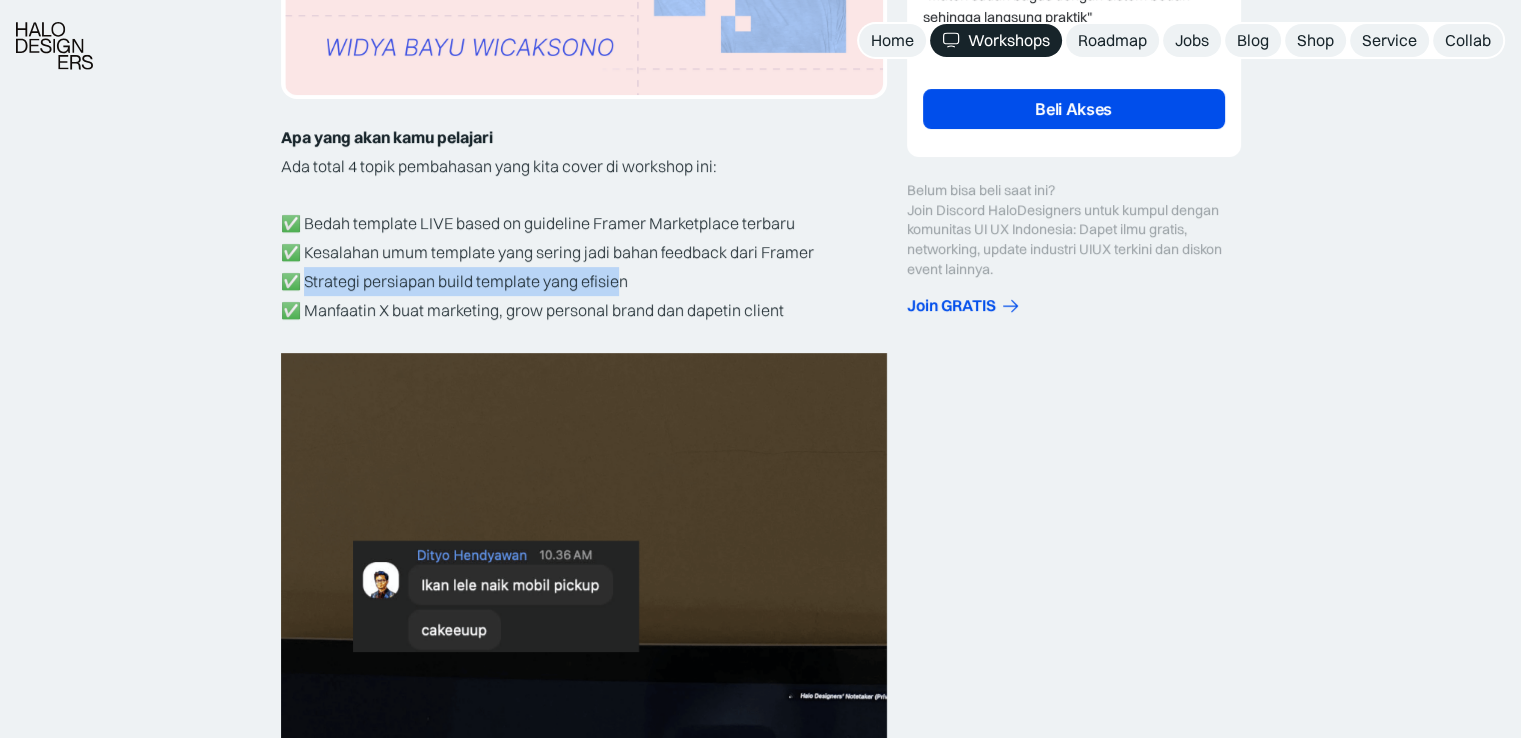 drag, startPoint x: 307, startPoint y: 281, endPoint x: 618, endPoint y: 276, distance: 311.0402 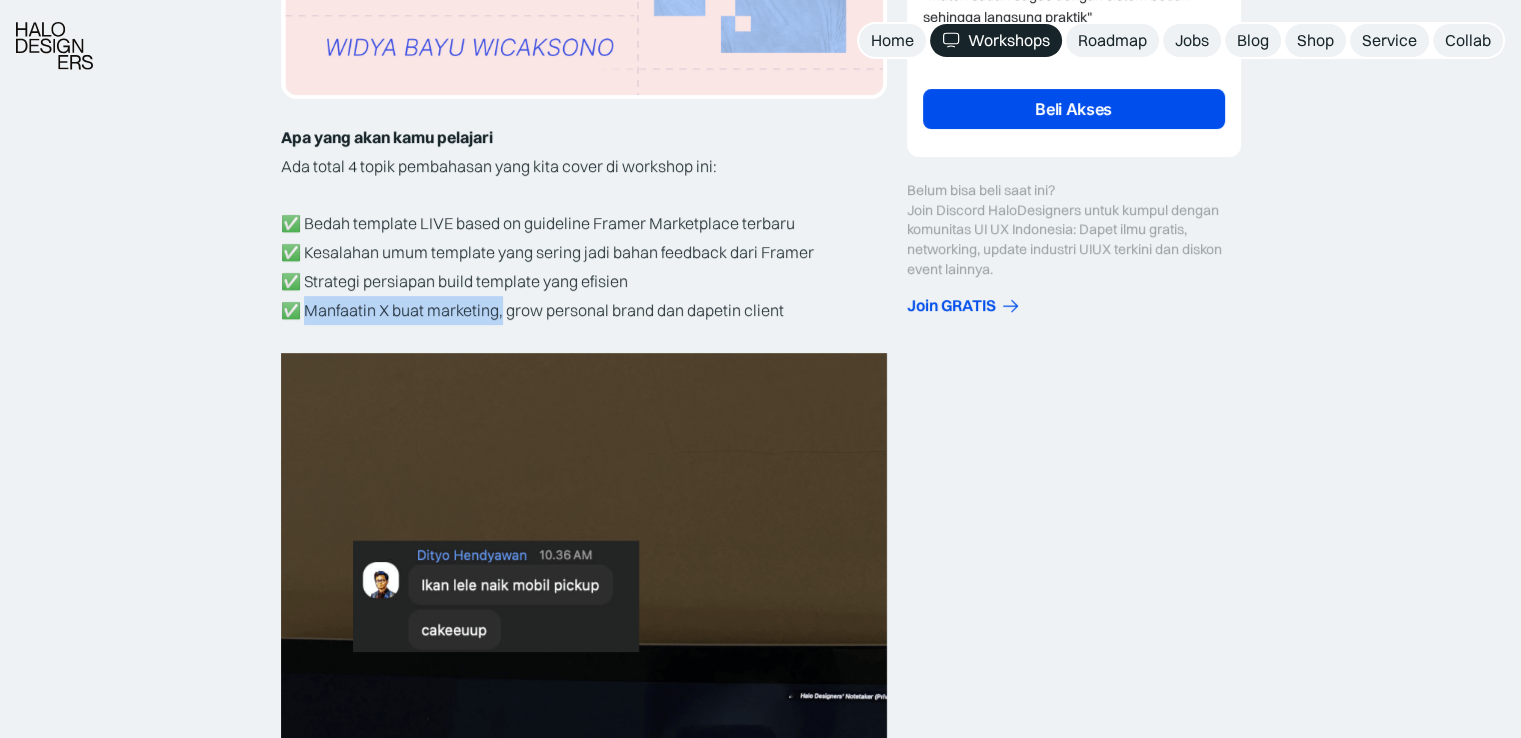 drag, startPoint x: 305, startPoint y: 315, endPoint x: 503, endPoint y: 303, distance: 198.3633 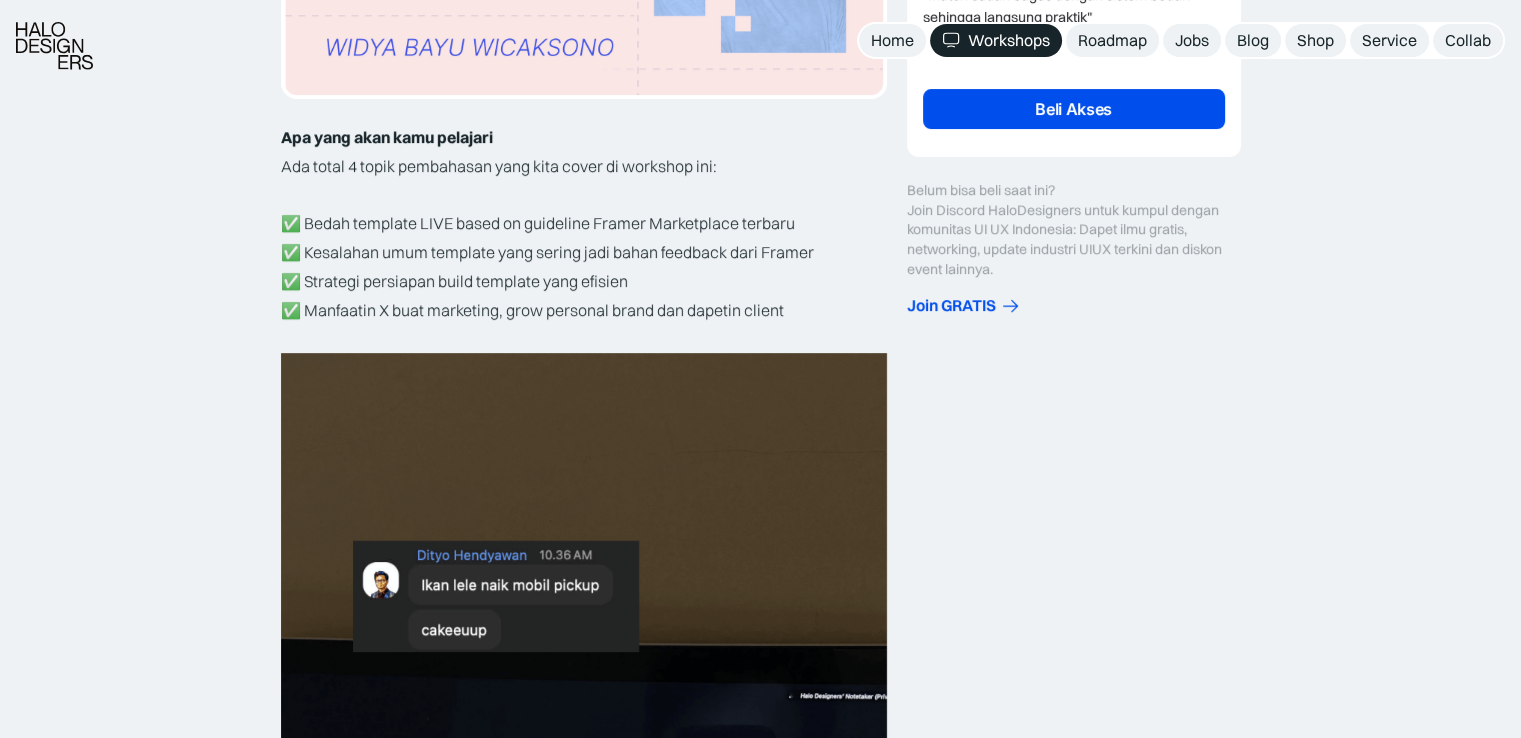 drag, startPoint x: 744, startPoint y: 255, endPoint x: 769, endPoint y: 240, distance: 29.15476 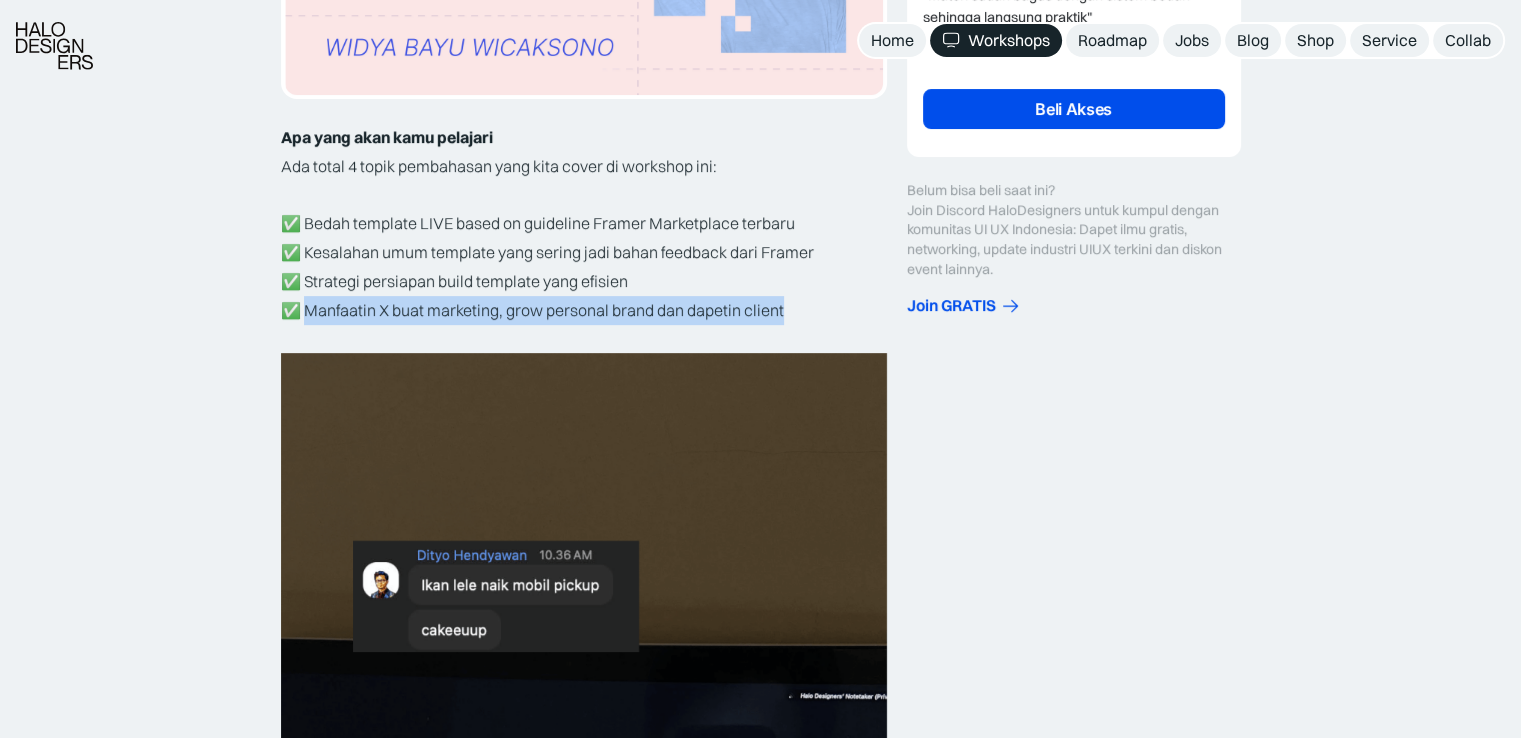 drag, startPoint x: 305, startPoint y: 309, endPoint x: 791, endPoint y: 312, distance: 486.00925 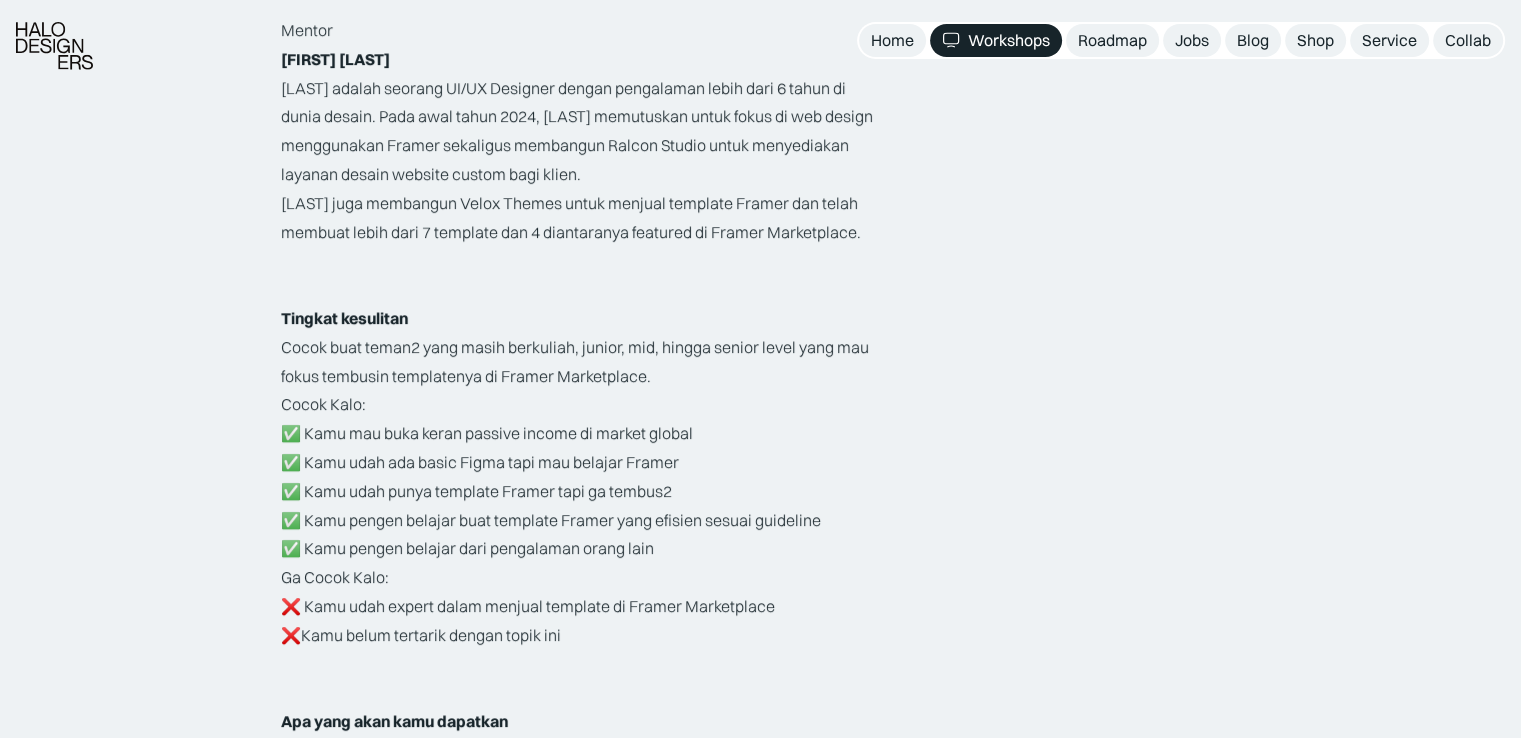 scroll, scrollTop: 3300, scrollLeft: 0, axis: vertical 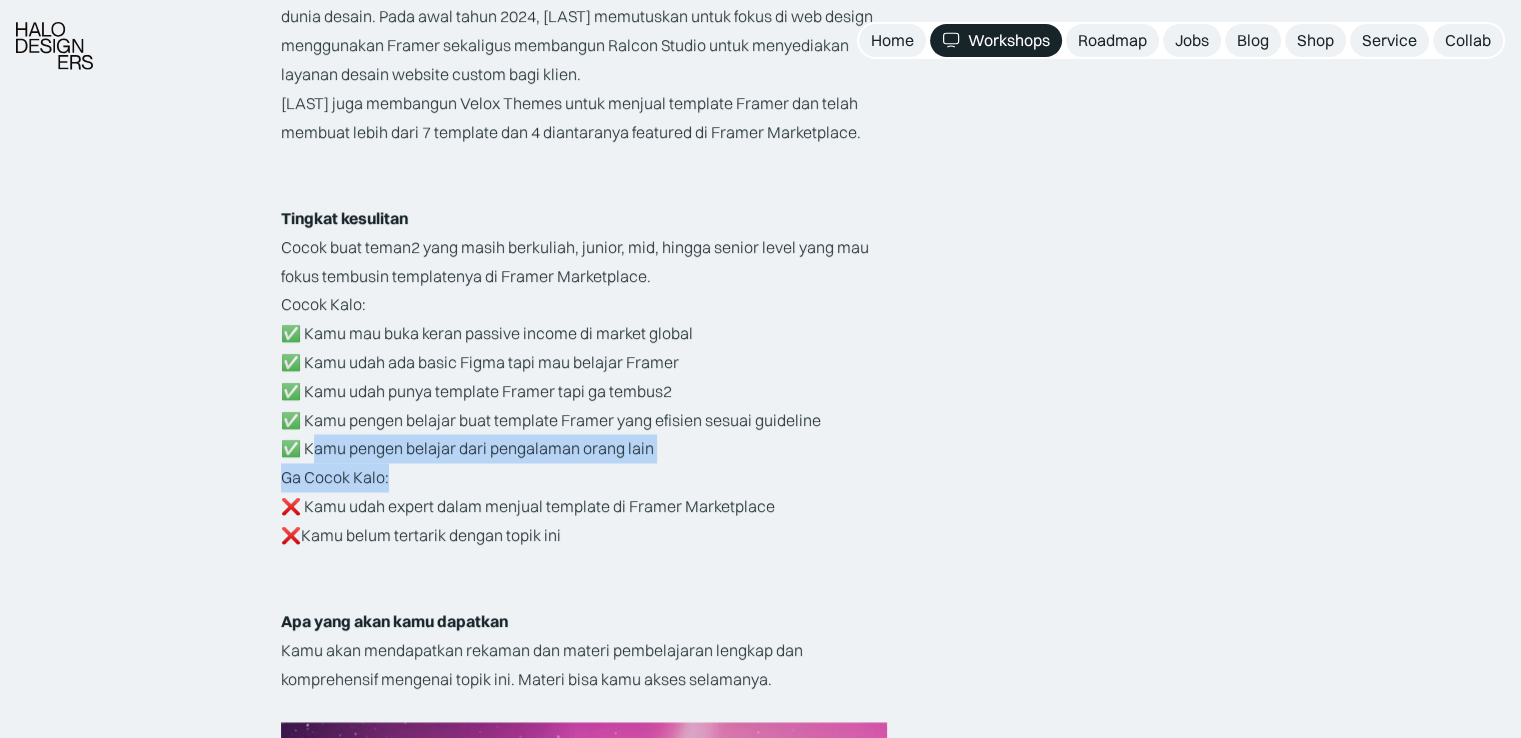 drag, startPoint x: 328, startPoint y: 456, endPoint x: 673, endPoint y: 463, distance: 345.071 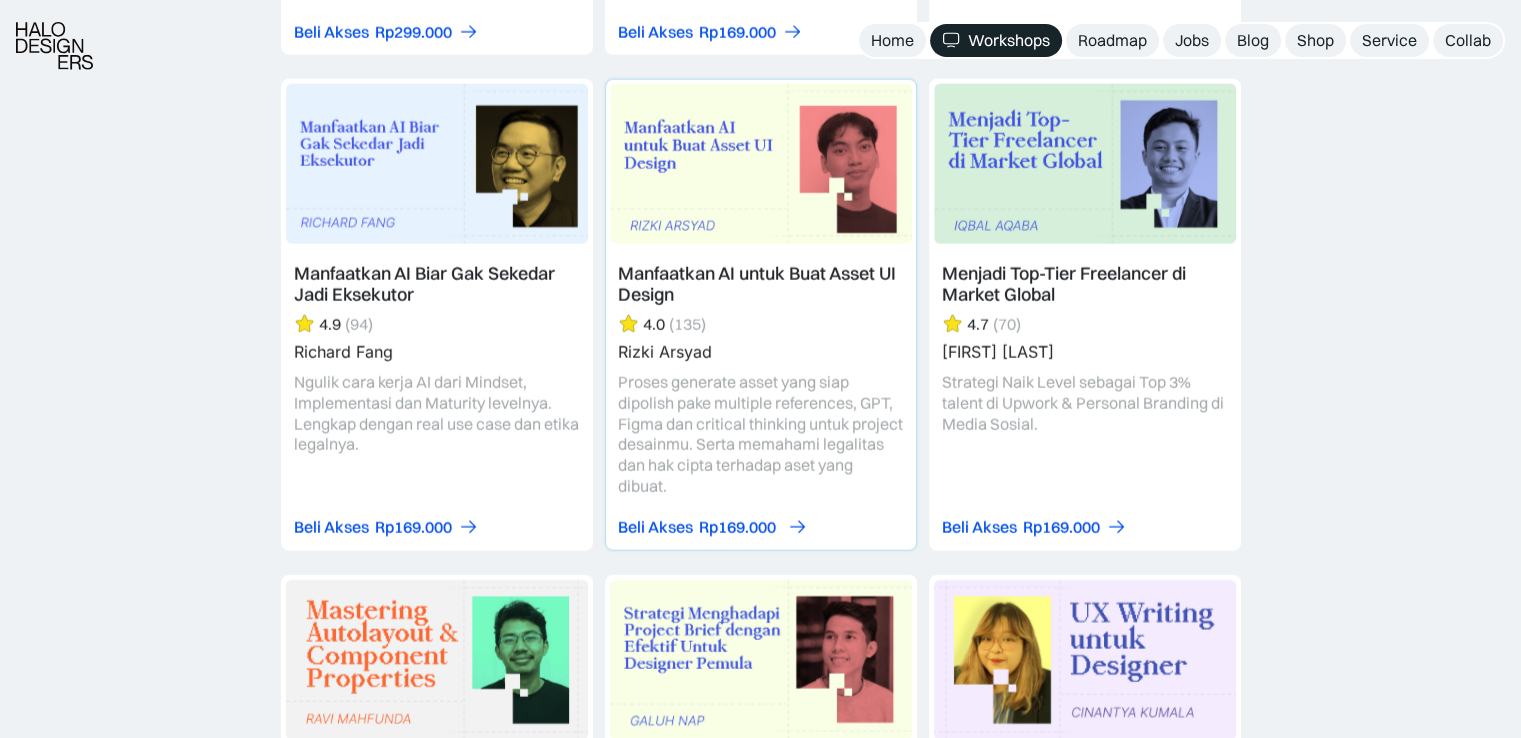 scroll, scrollTop: 5600, scrollLeft: 0, axis: vertical 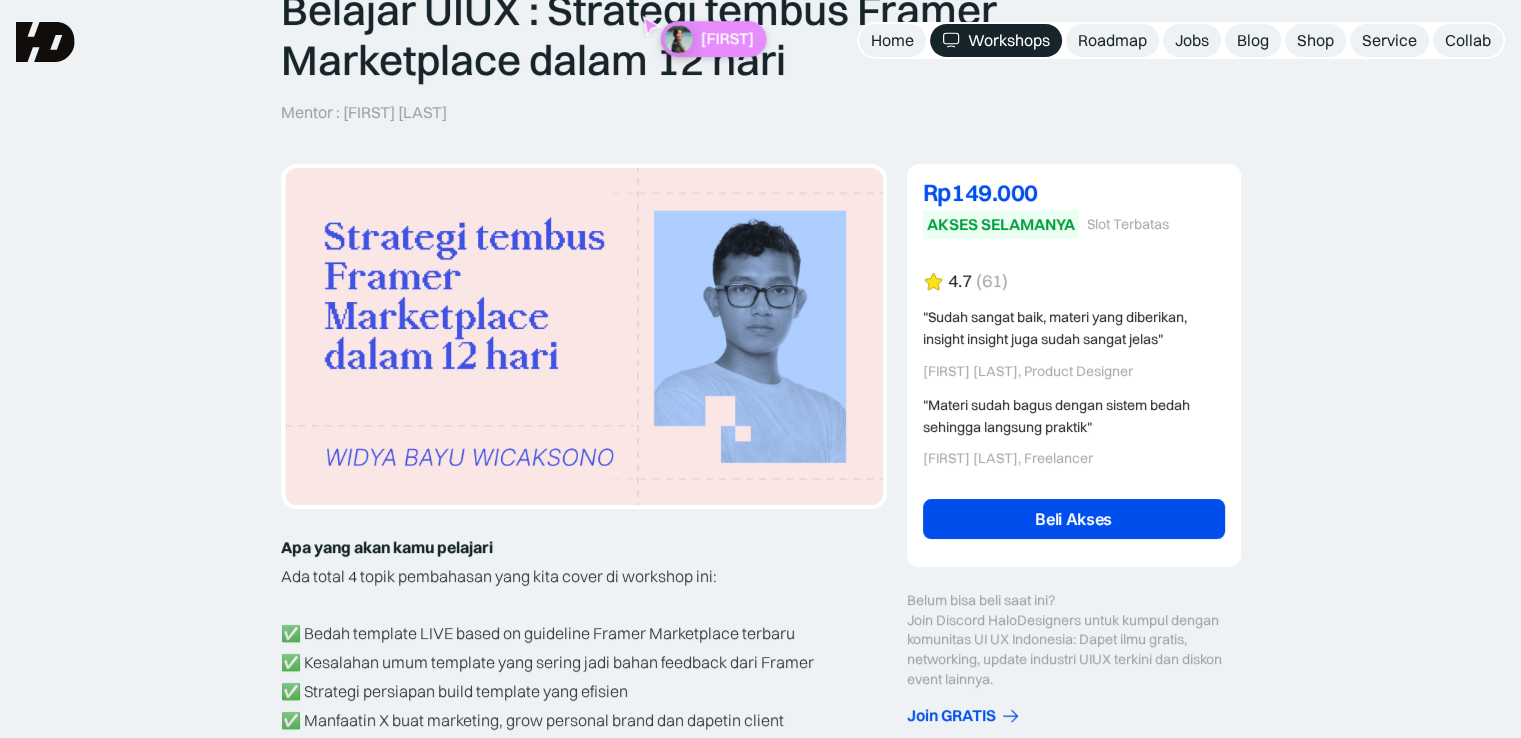 click on "Beli Akses" at bounding box center [1074, 519] 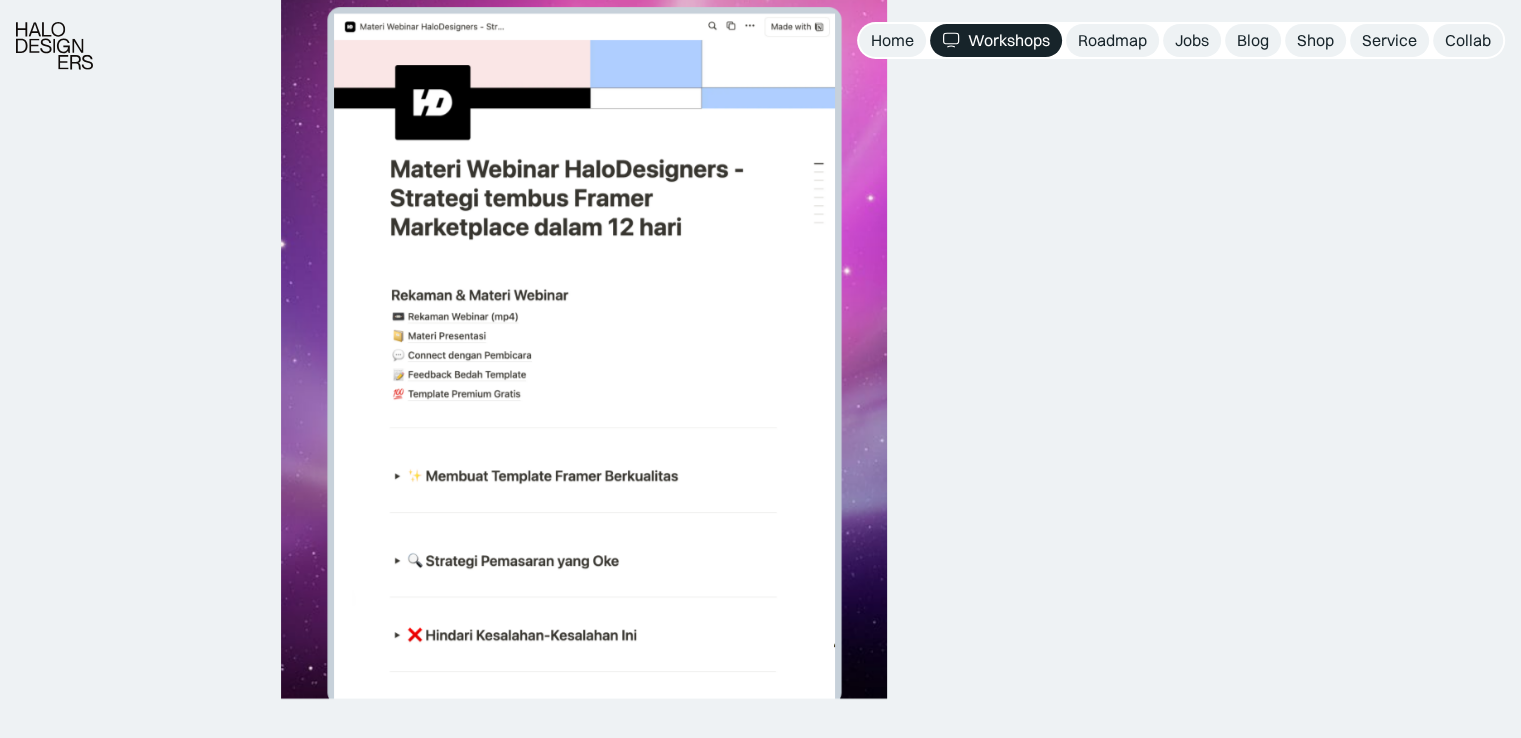scroll, scrollTop: 4090, scrollLeft: 0, axis: vertical 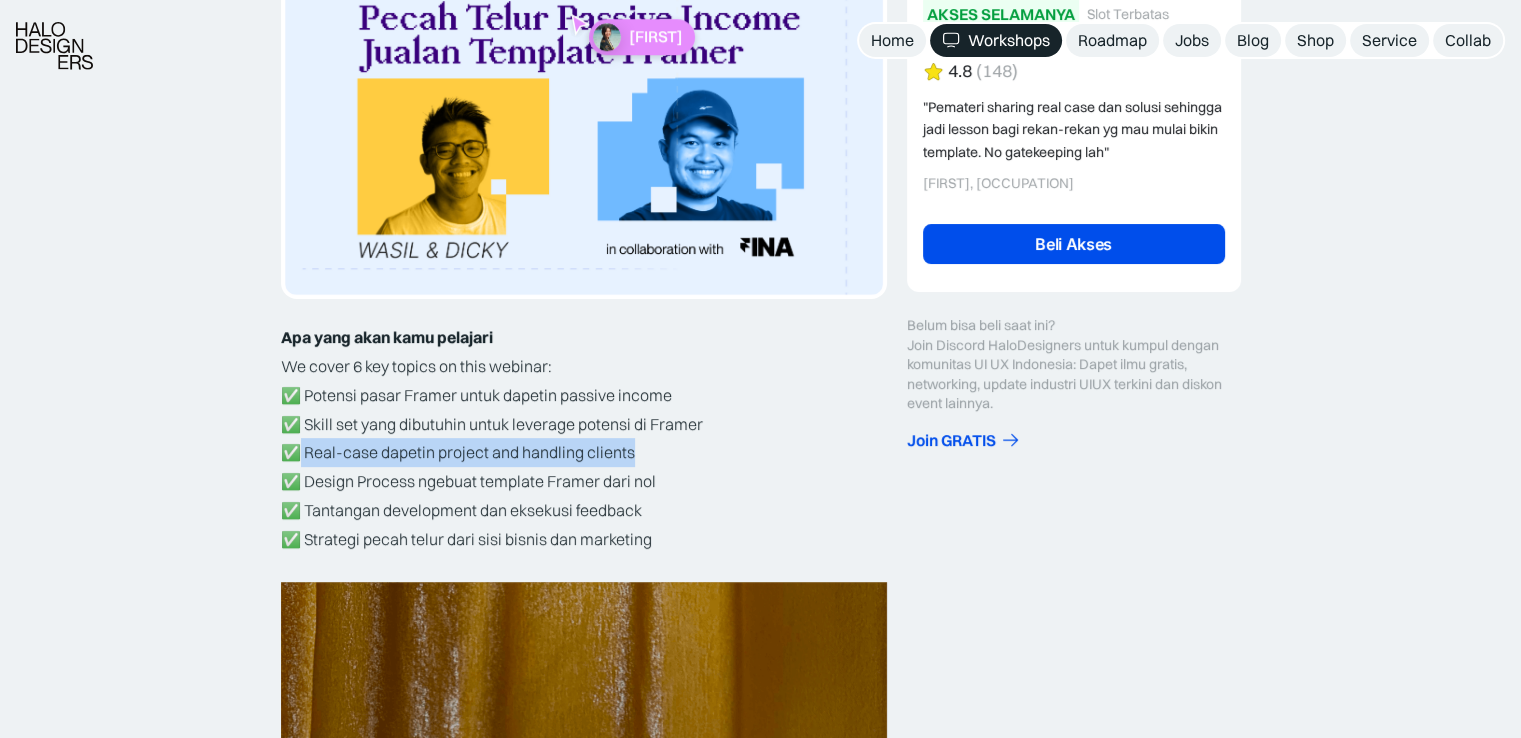 drag, startPoint x: 301, startPoint y: 449, endPoint x: 572, endPoint y: 457, distance: 271.11804 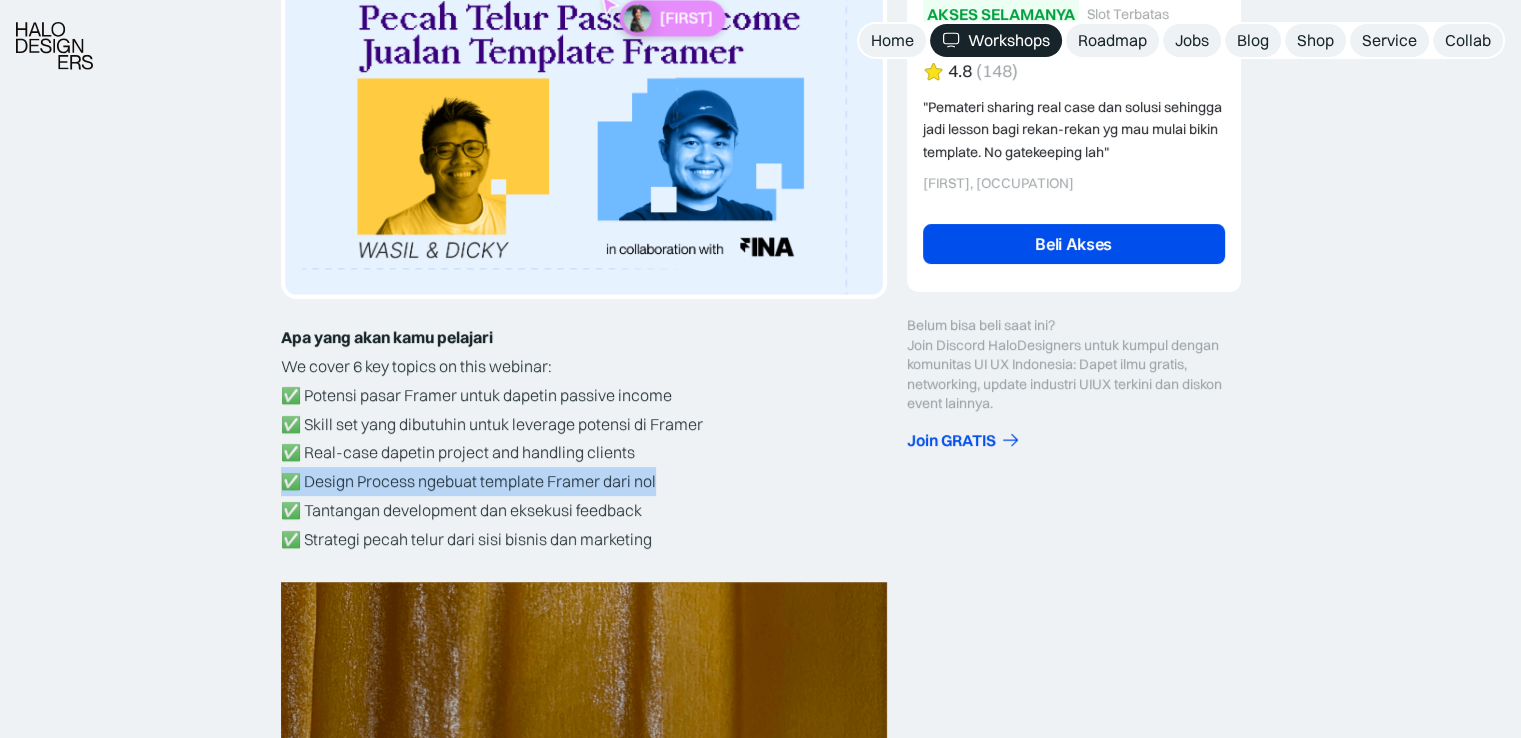 drag, startPoint x: 280, startPoint y: 476, endPoint x: 735, endPoint y: 488, distance: 455.1582 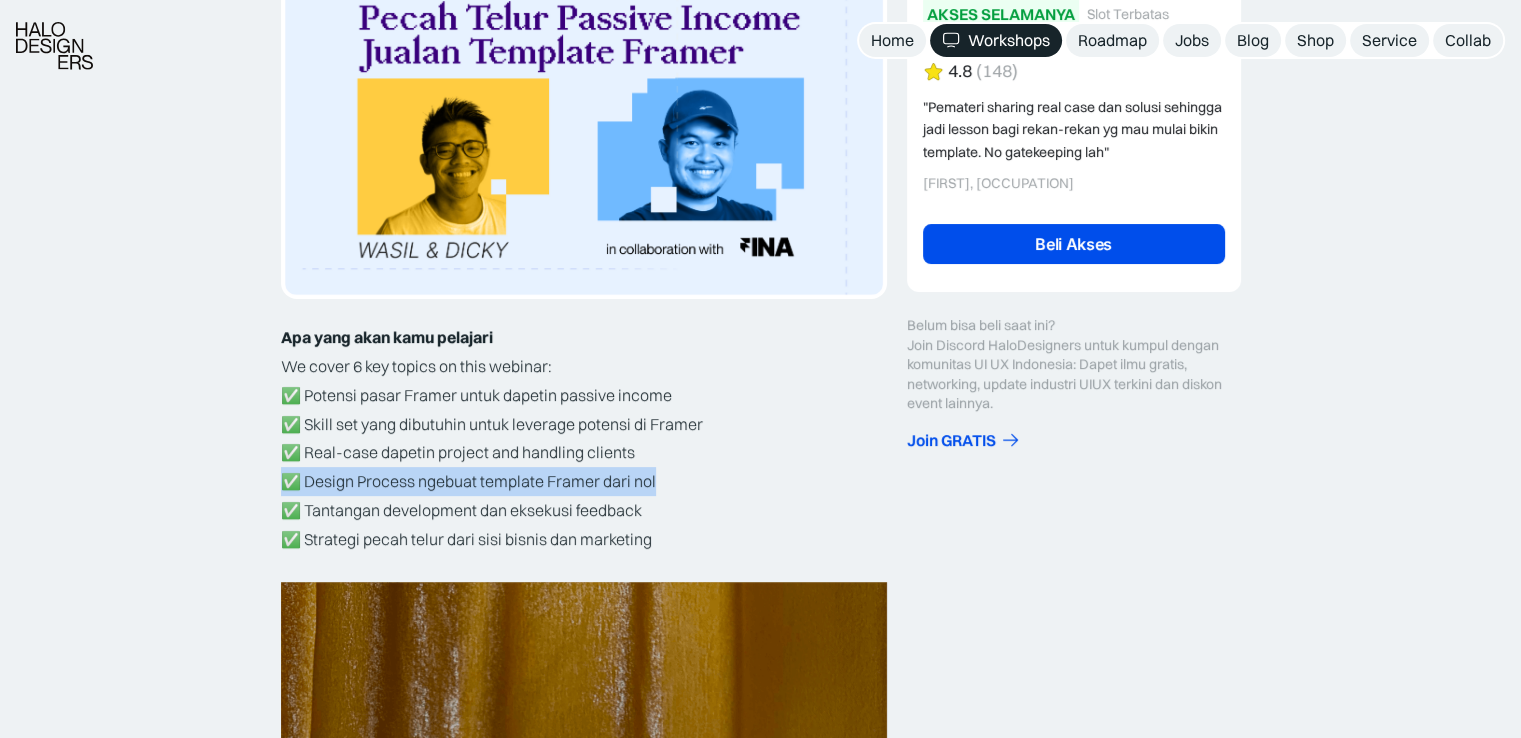 click on "✅ Potensi pasar Framer untuk dapetin passive income ✅ Skill set yang dibutuhin untuk leverage potensi di Framer ✅ Real-case dapetin project and handling clients ✅ Design Process ngebuat template Framer dari nol ✅ Tantangan development dan eksekusi feedback ✅ Strategi pecah telur dari sisi bisnis dan marketing ‍" at bounding box center (584, 482) 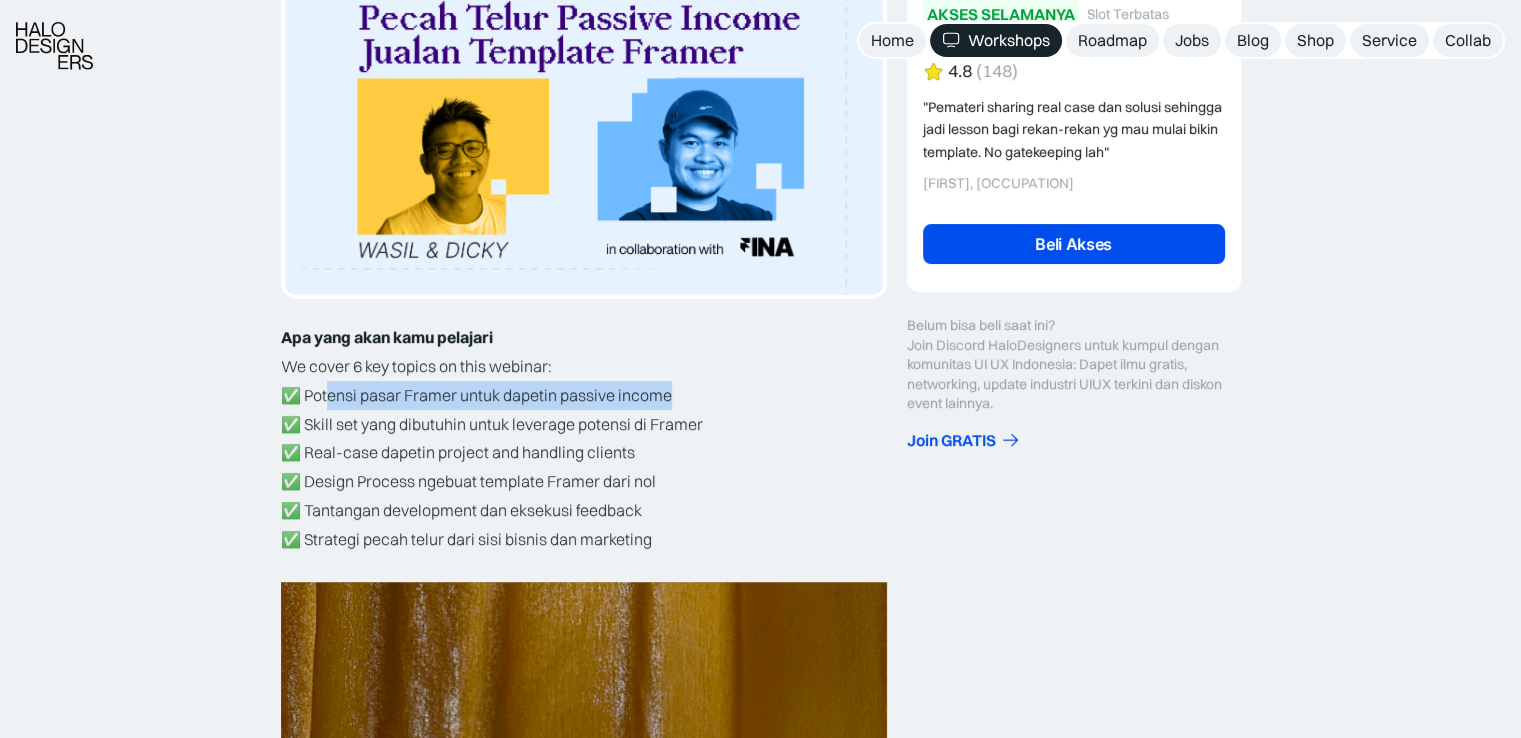 drag, startPoint x: 327, startPoint y: 386, endPoint x: 724, endPoint y: 399, distance: 397.2128 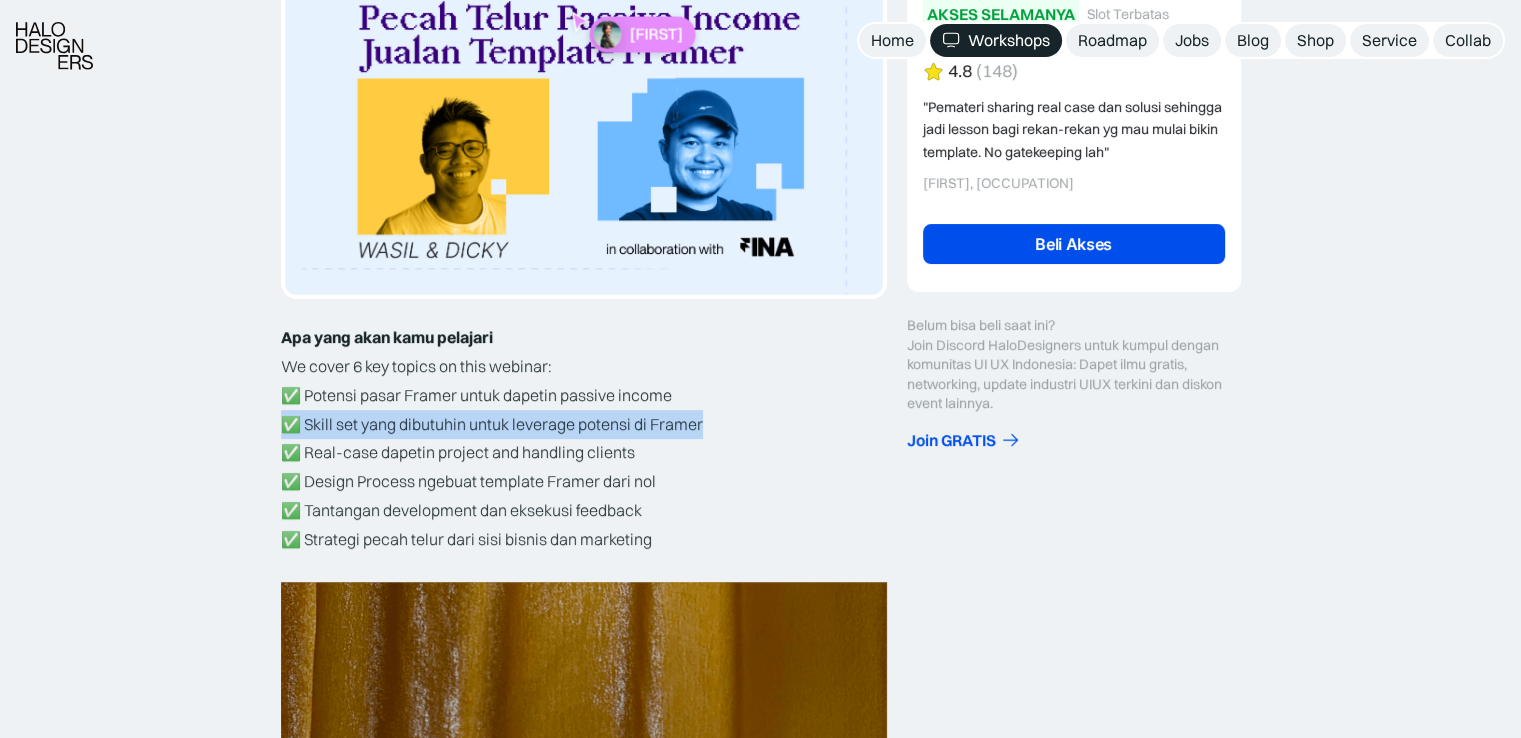 drag, startPoint x: 280, startPoint y: 431, endPoint x: 732, endPoint y: 434, distance: 452.00995 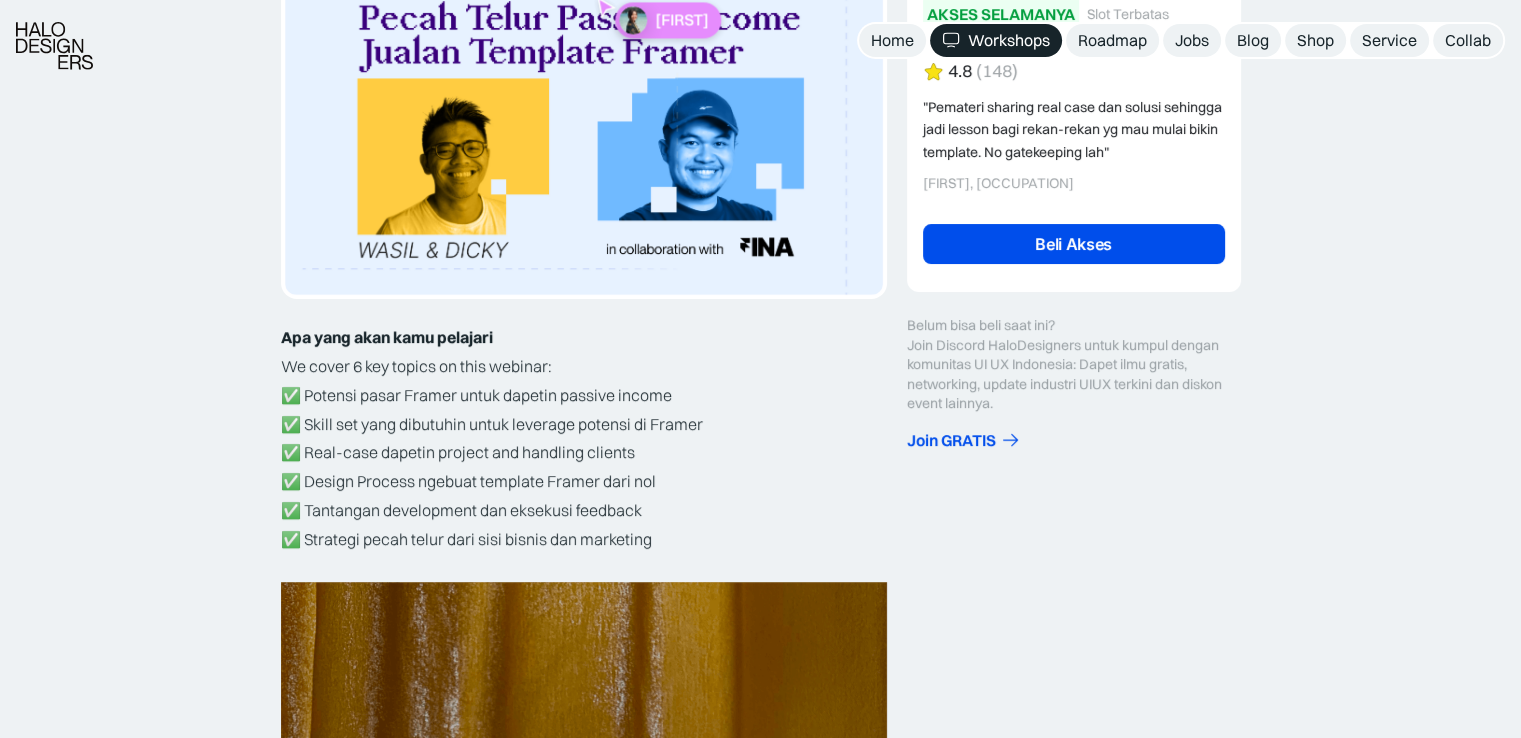 click on "✅ Potensi pasar Framer untuk dapetin passive income ✅ Skill set yang dibutuhin untuk leverage potensi di Framer ✅ Real-case dapetin project and handling clients ✅ Design Process ngebuat template Framer dari nol ✅ Tantangan development dan eksekusi feedback ✅ Strategi pecah telur dari sisi bisnis dan marketing ‍" at bounding box center [584, 482] 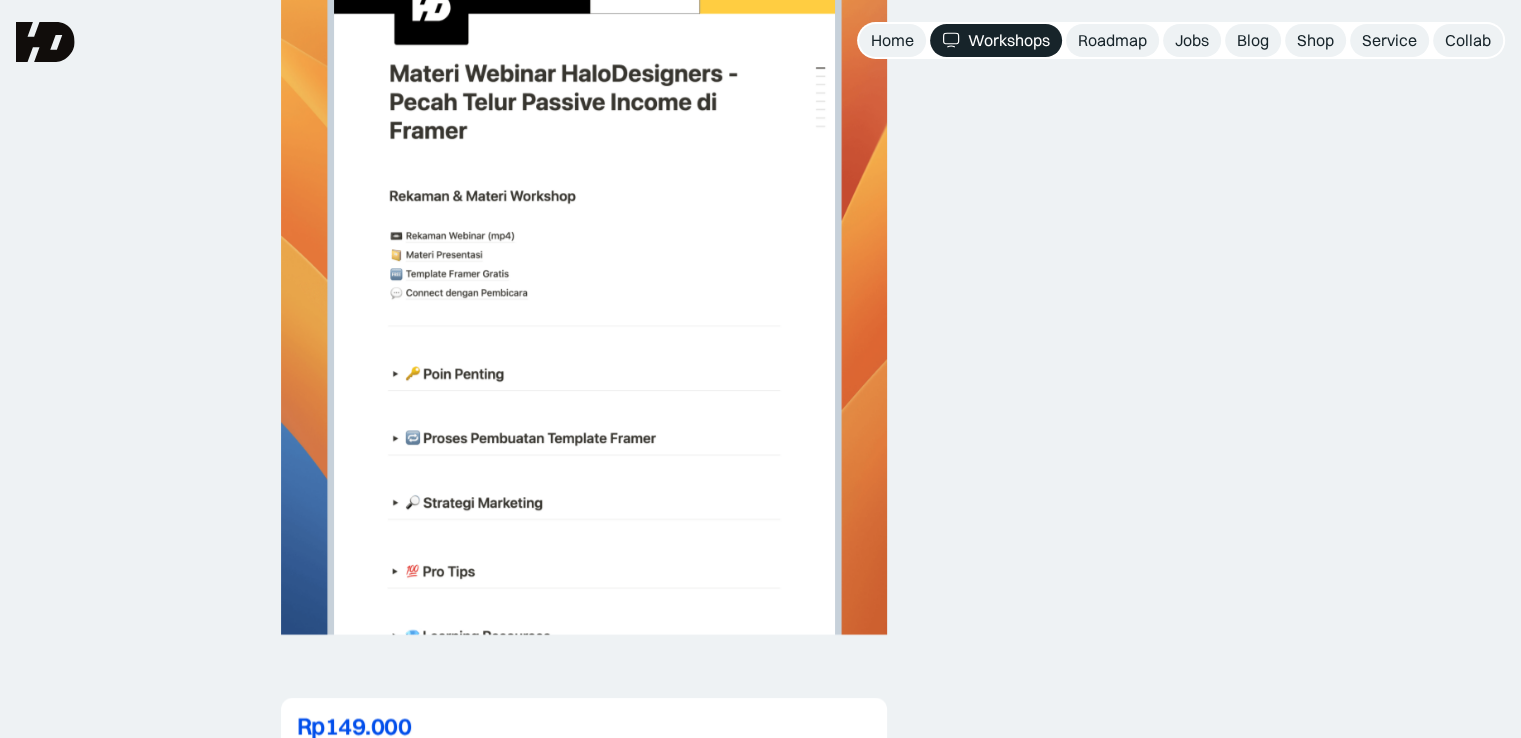 scroll, scrollTop: 4100, scrollLeft: 0, axis: vertical 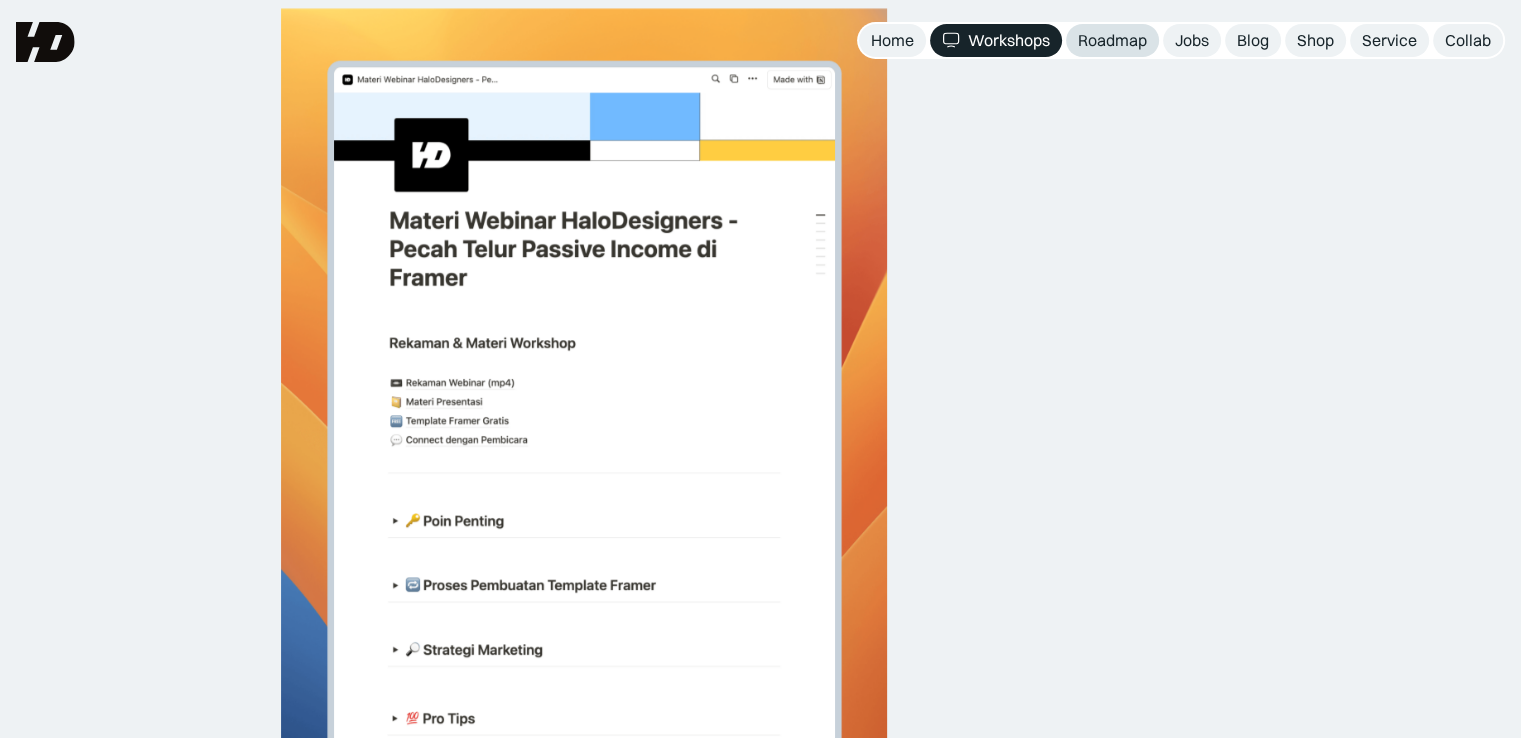 click on "Roadmap" at bounding box center [1112, 40] 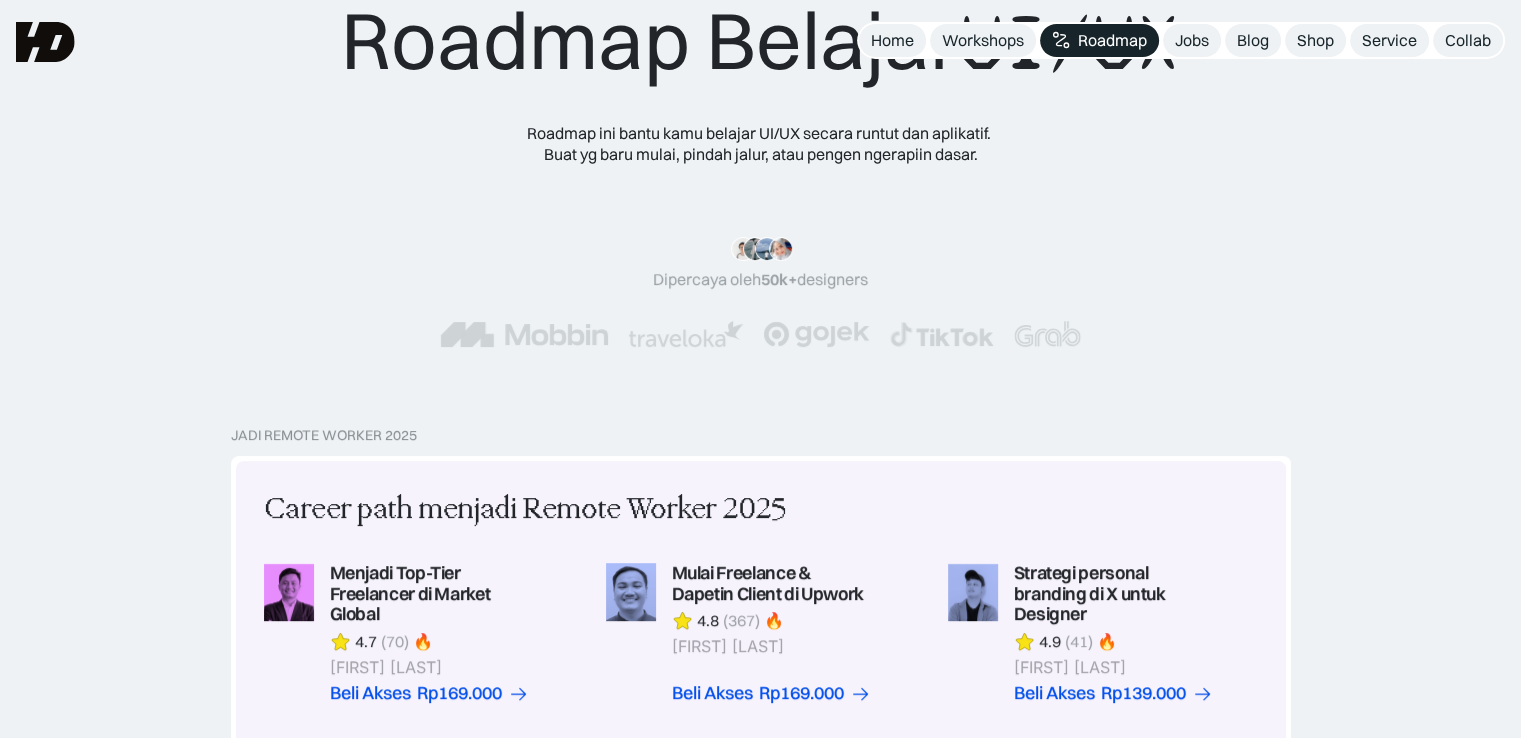 scroll, scrollTop: 0, scrollLeft: 0, axis: both 